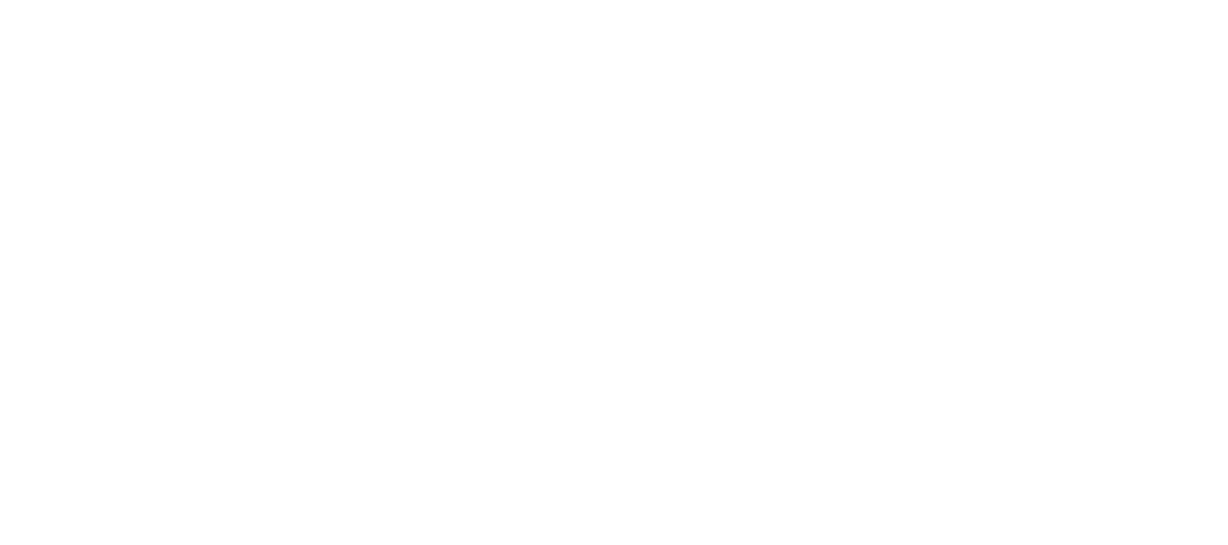 scroll, scrollTop: 0, scrollLeft: 0, axis: both 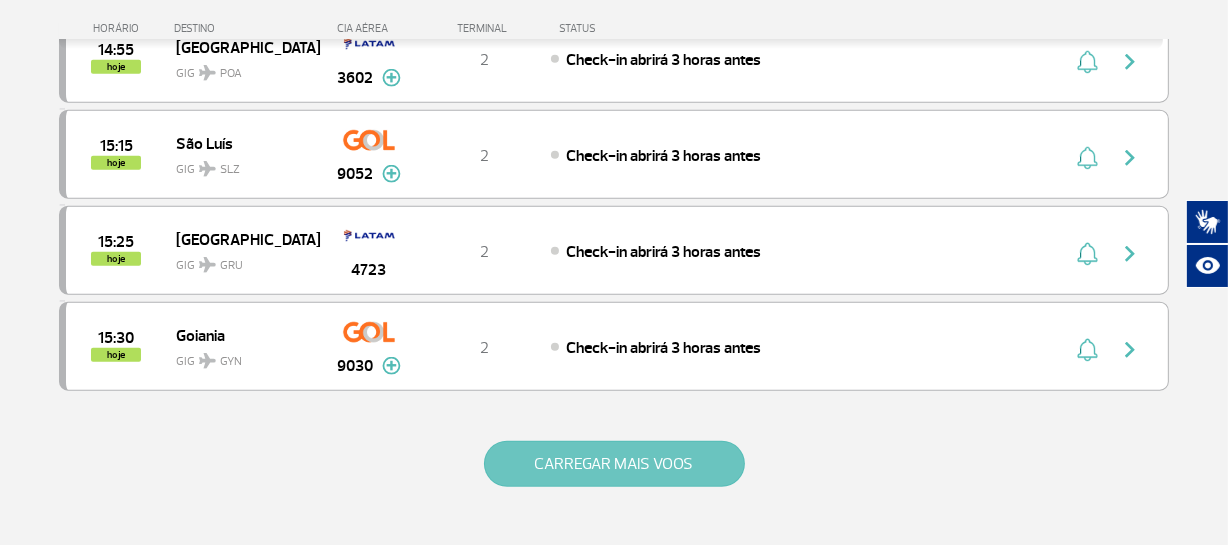 click on "CARREGAR MAIS VOOS" at bounding box center [614, 464] 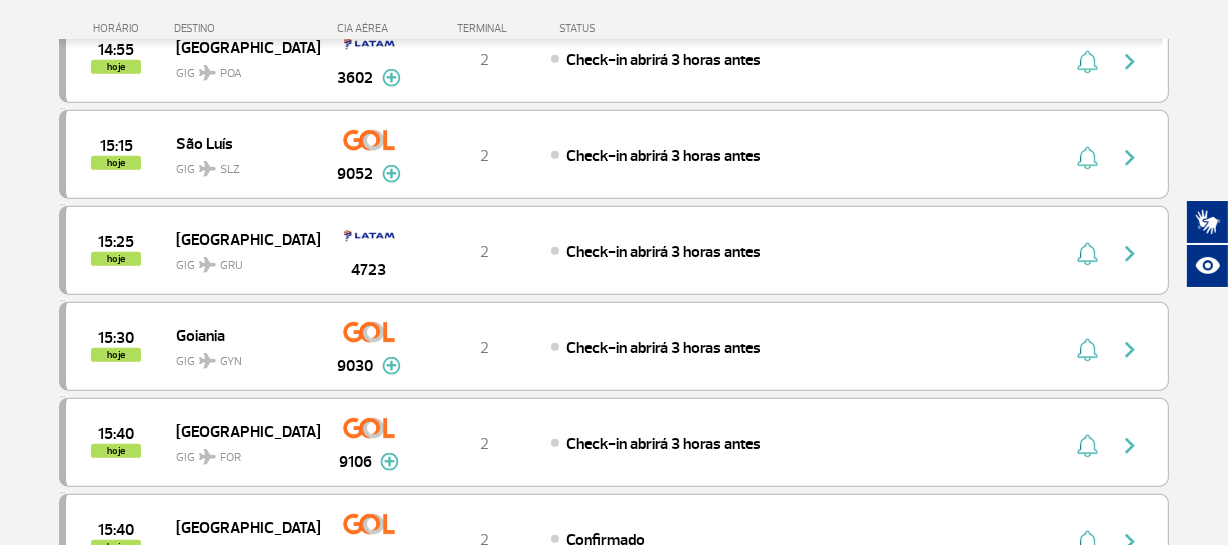 type 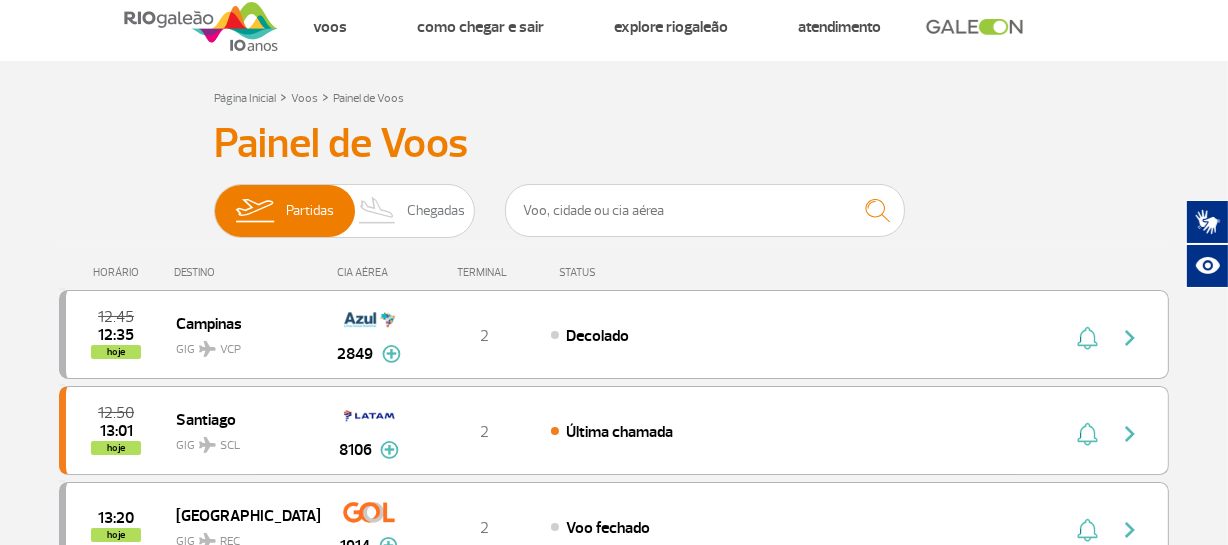 scroll, scrollTop: 0, scrollLeft: 0, axis: both 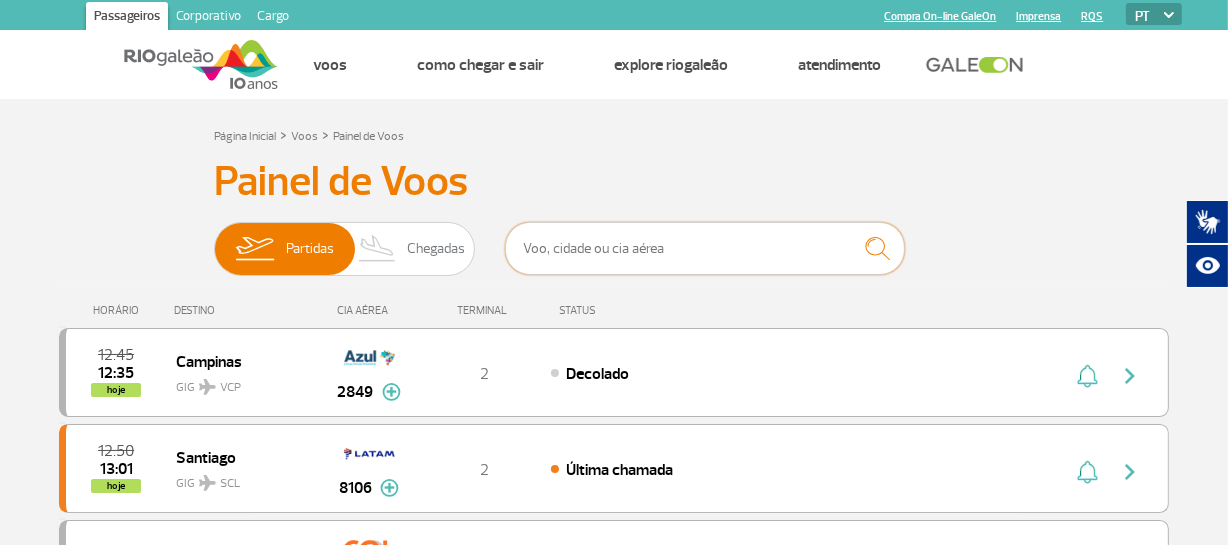 click at bounding box center (705, 248) 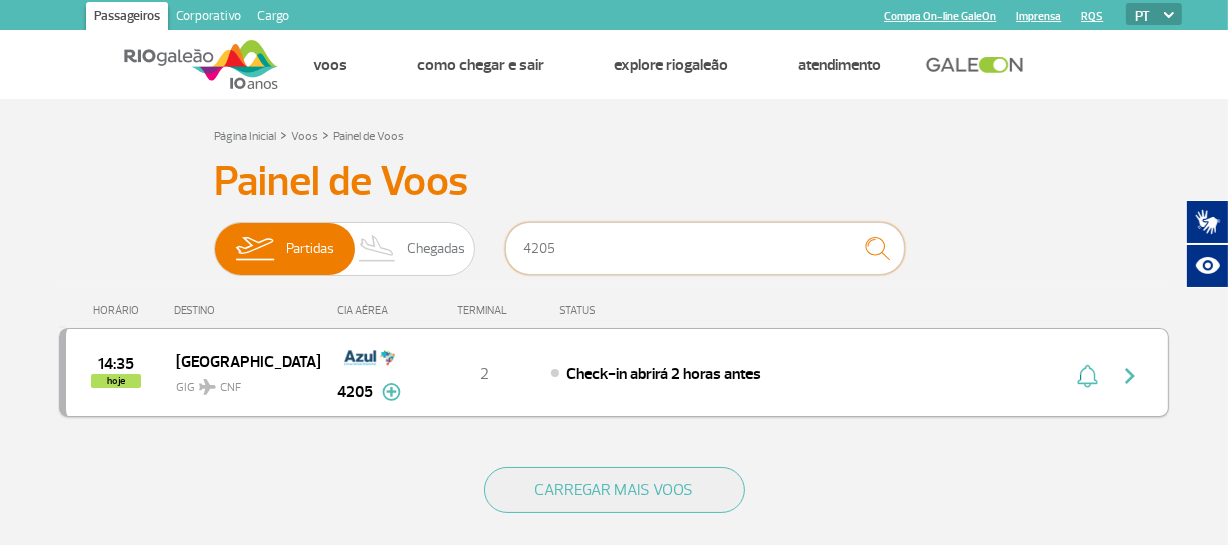 type on "4205" 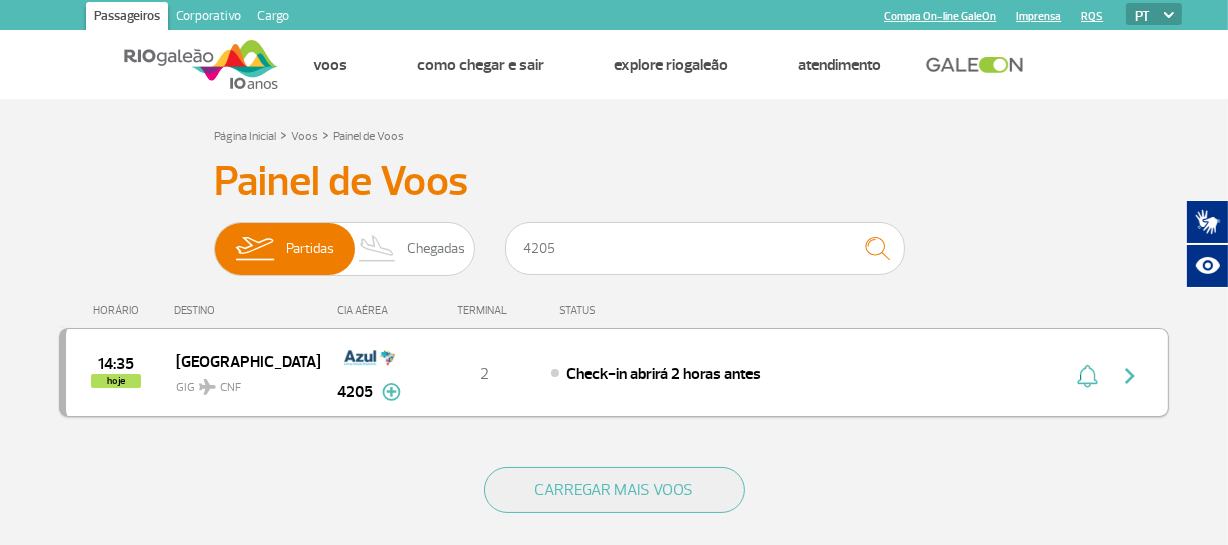 click at bounding box center [1130, 376] 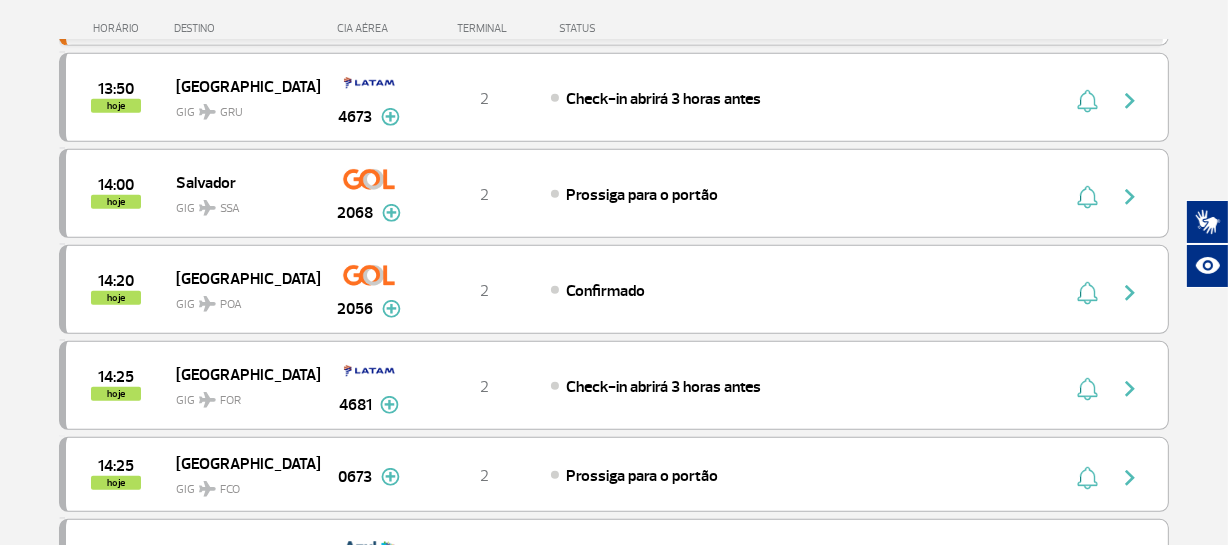 scroll, scrollTop: 872, scrollLeft: 0, axis: vertical 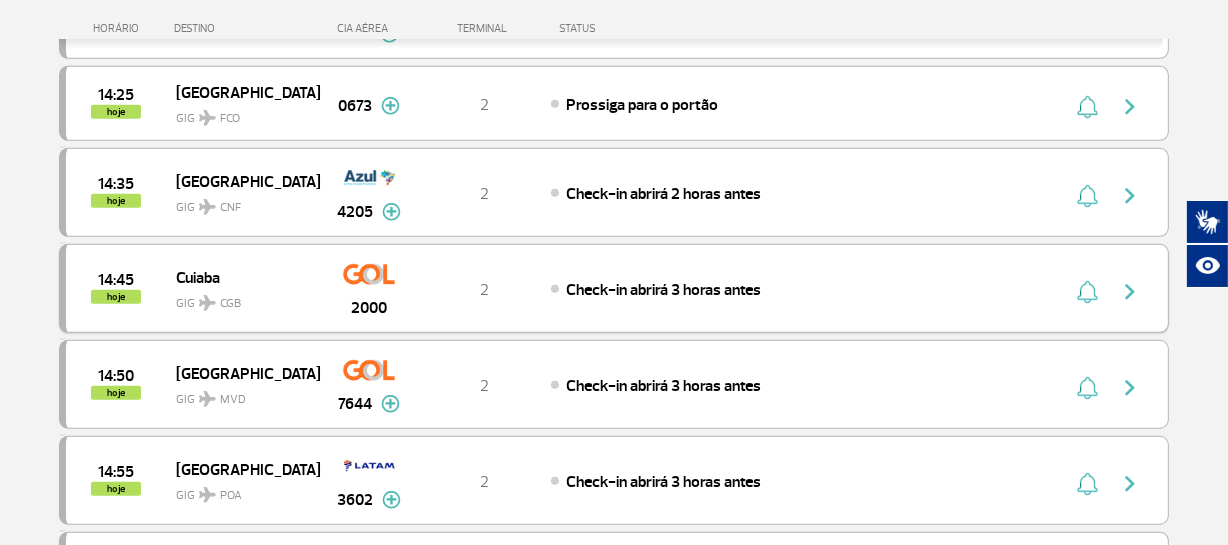 click at bounding box center (368, 274) 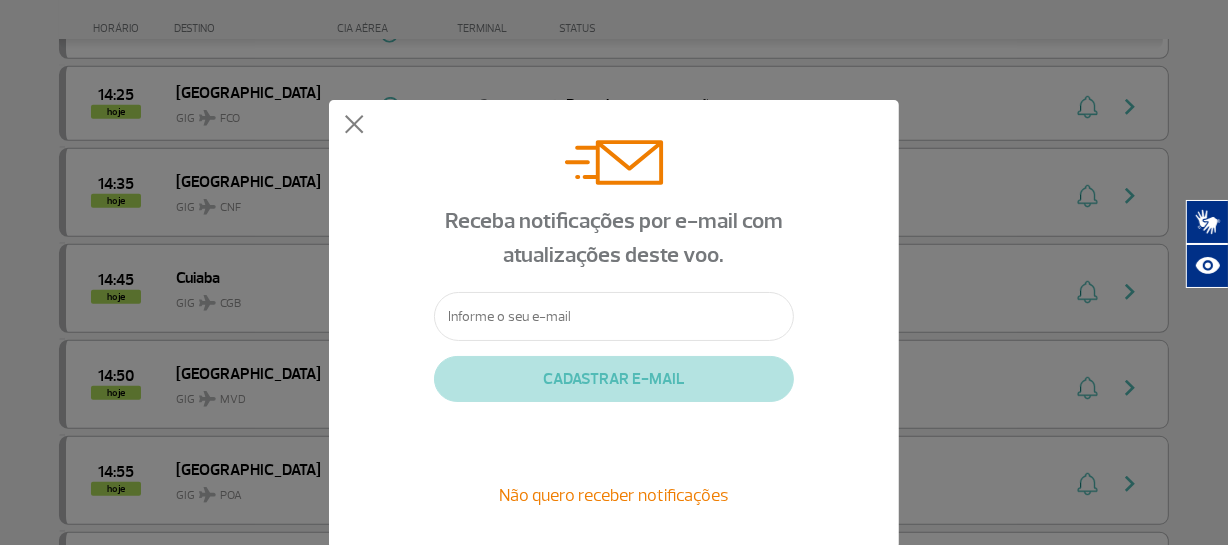 click on "Receba notificações por e-mail com atualizações deste voo.   CADASTRAR E-MAIL   Não quero receber notificações" 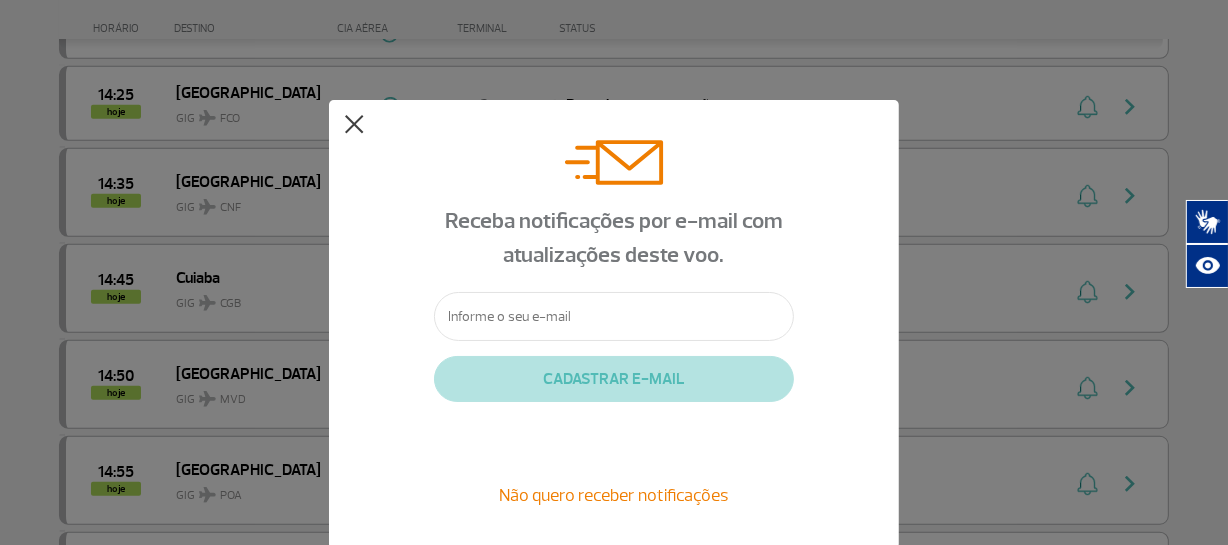click 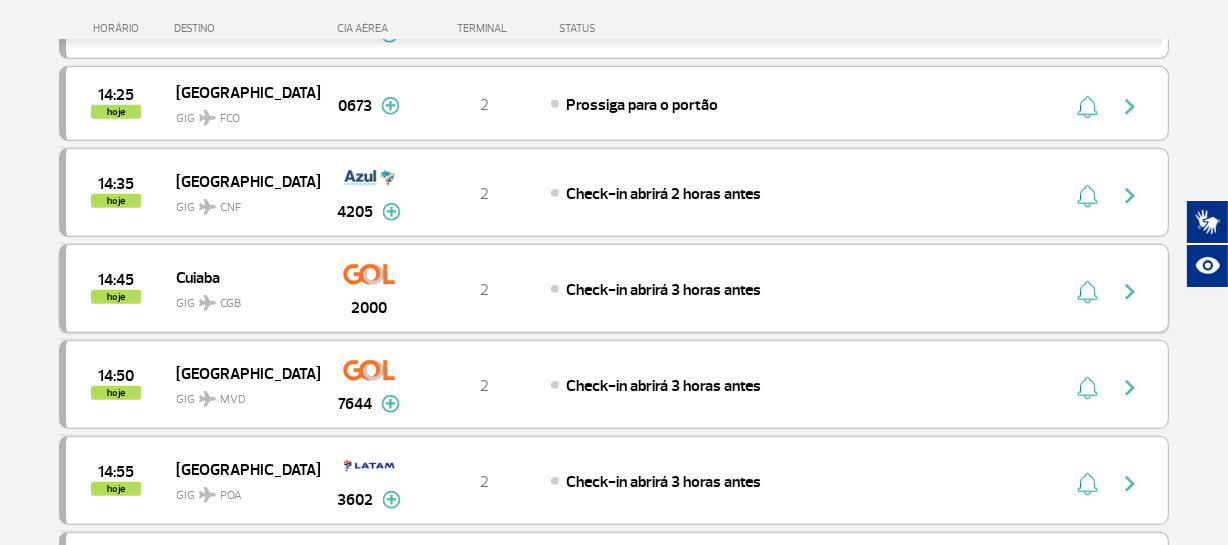 click at bounding box center [1130, 292] 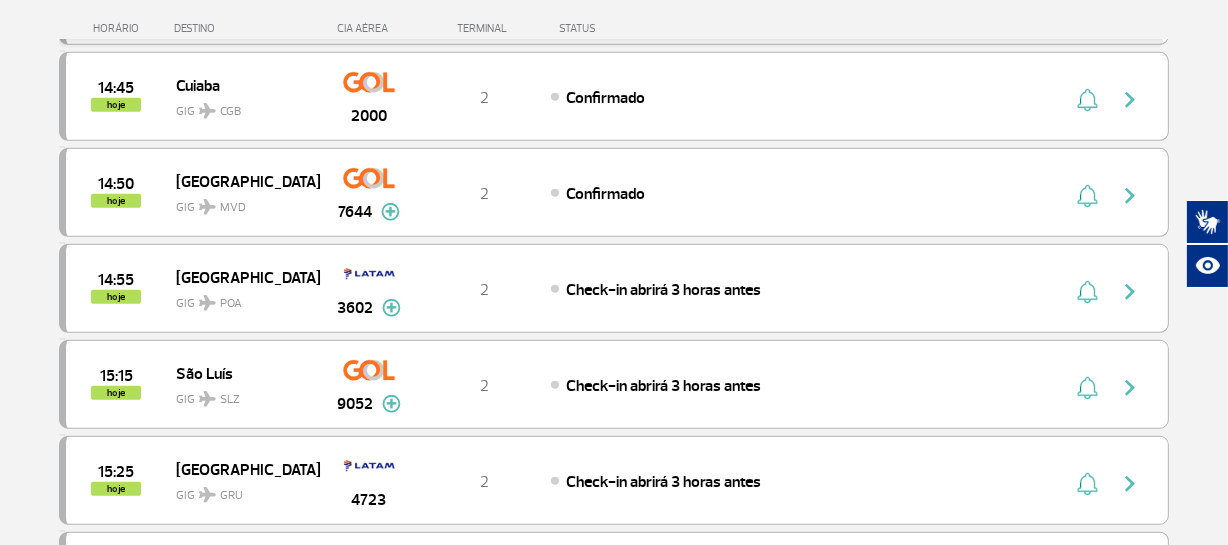 scroll, scrollTop: 1240, scrollLeft: 0, axis: vertical 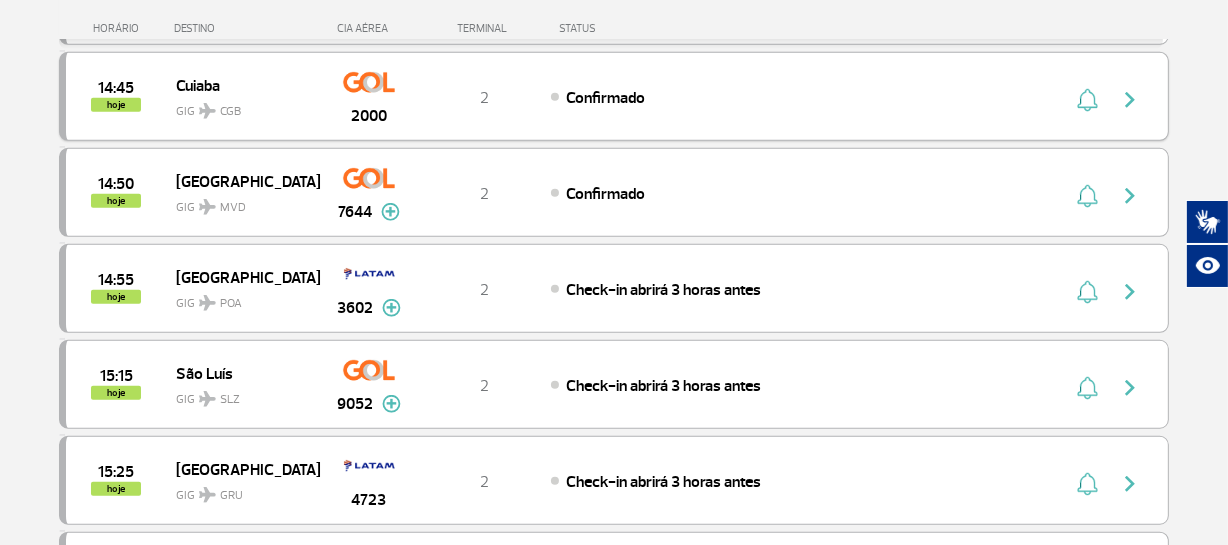 click at bounding box center (1130, 100) 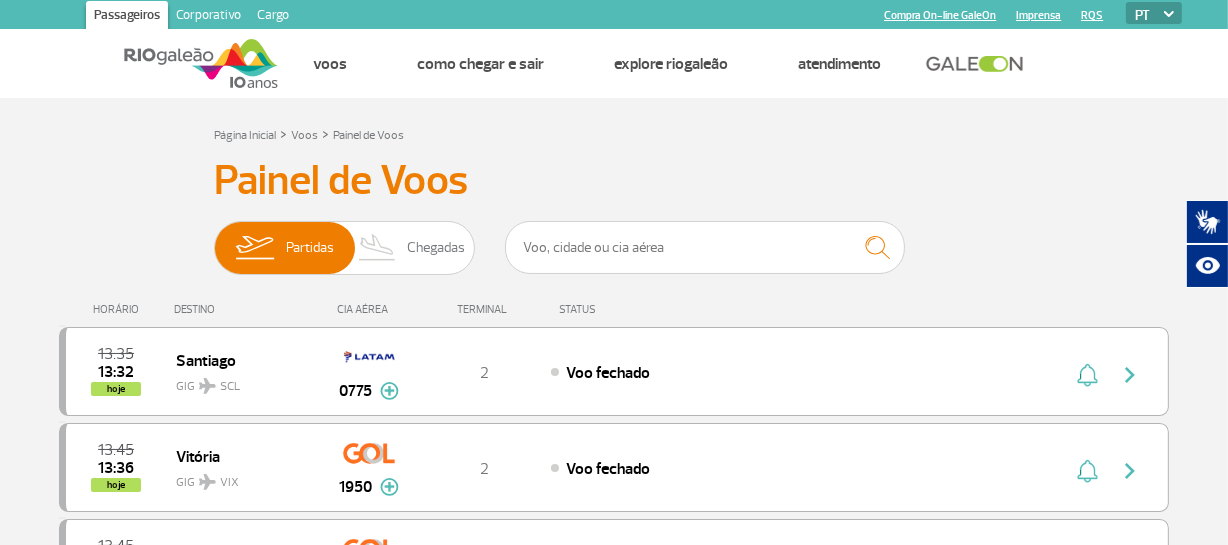 scroll, scrollTop: 0, scrollLeft: 0, axis: both 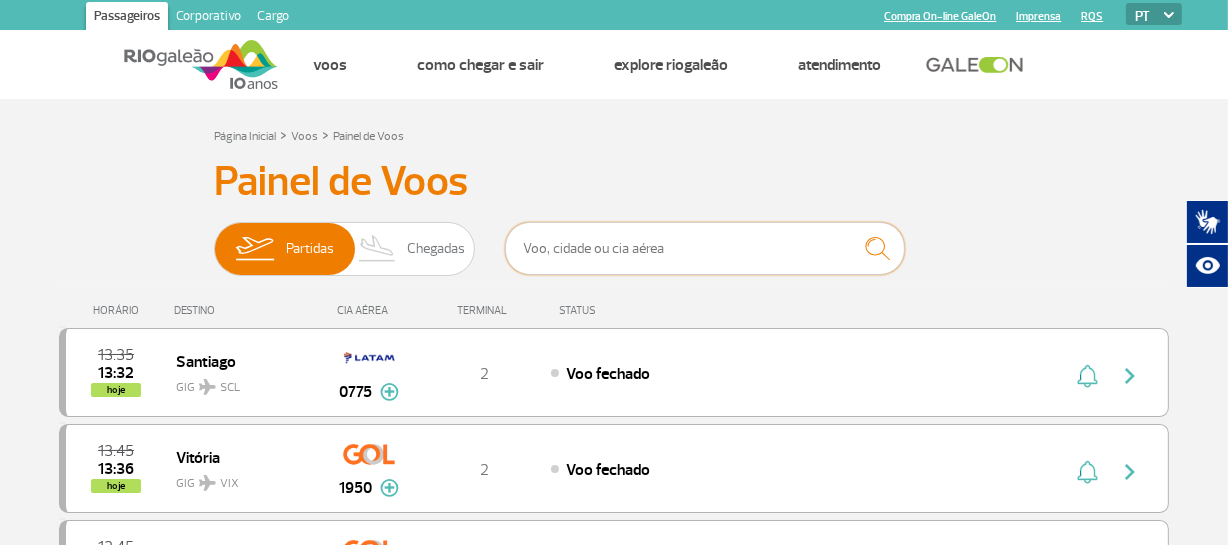 click at bounding box center (705, 248) 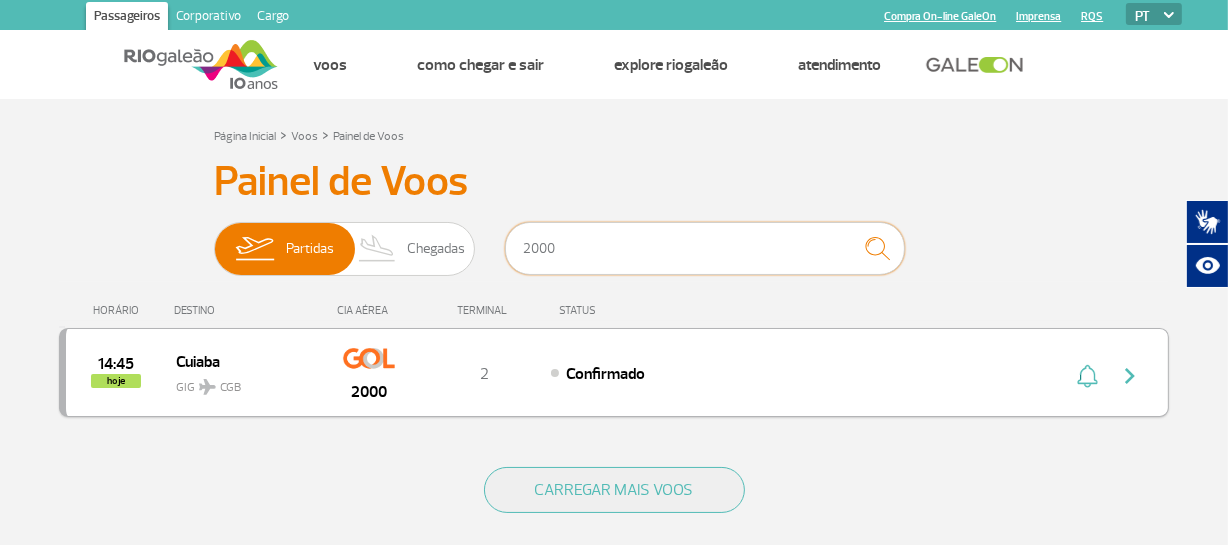 type on "2000" 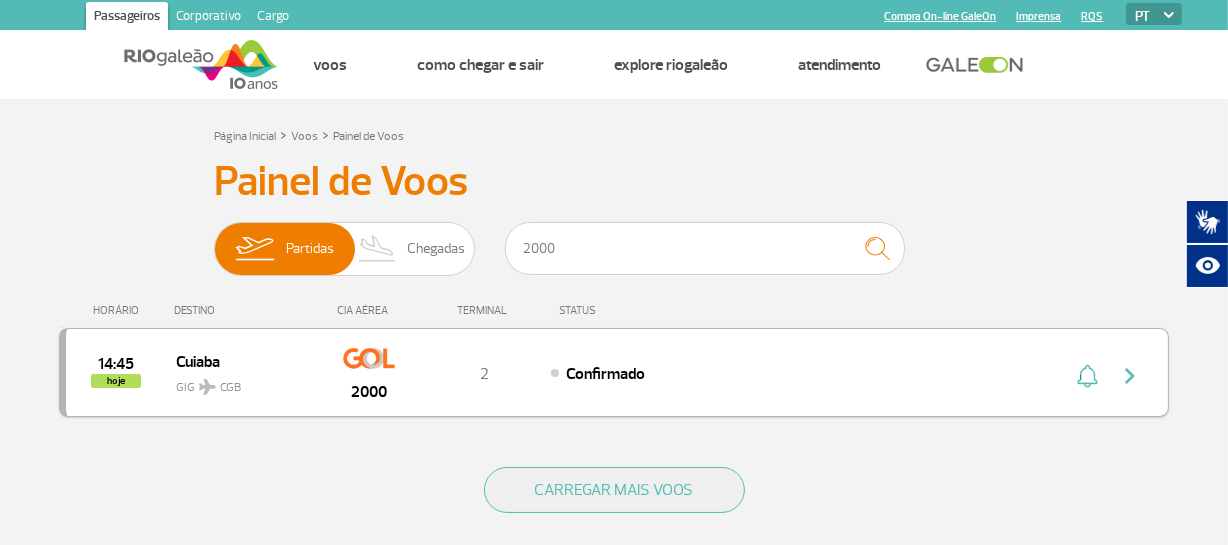 click at bounding box center (1130, 376) 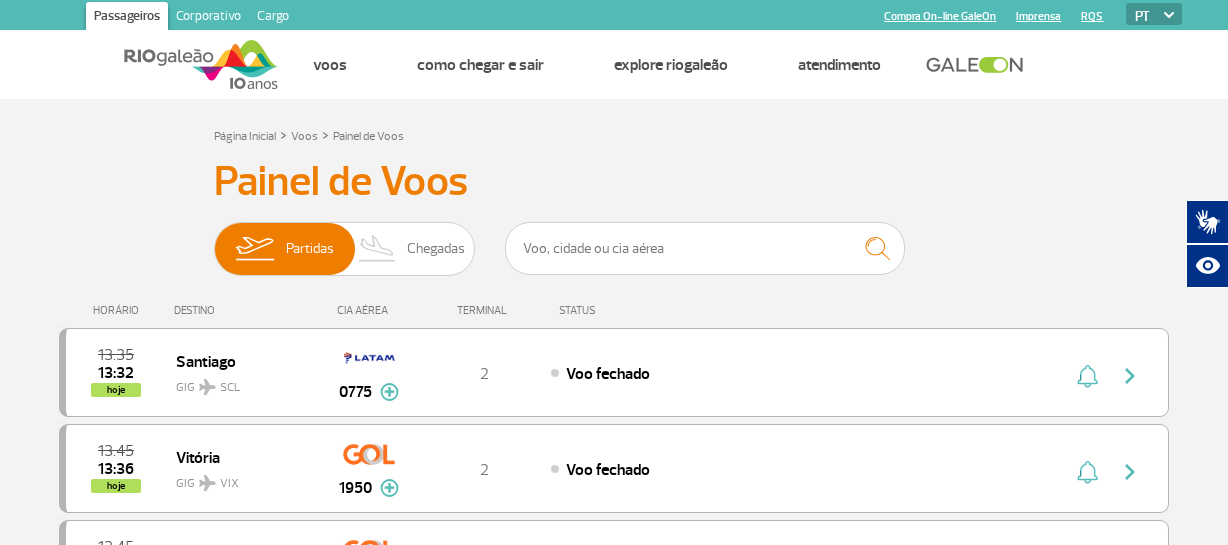 scroll, scrollTop: 0, scrollLeft: 0, axis: both 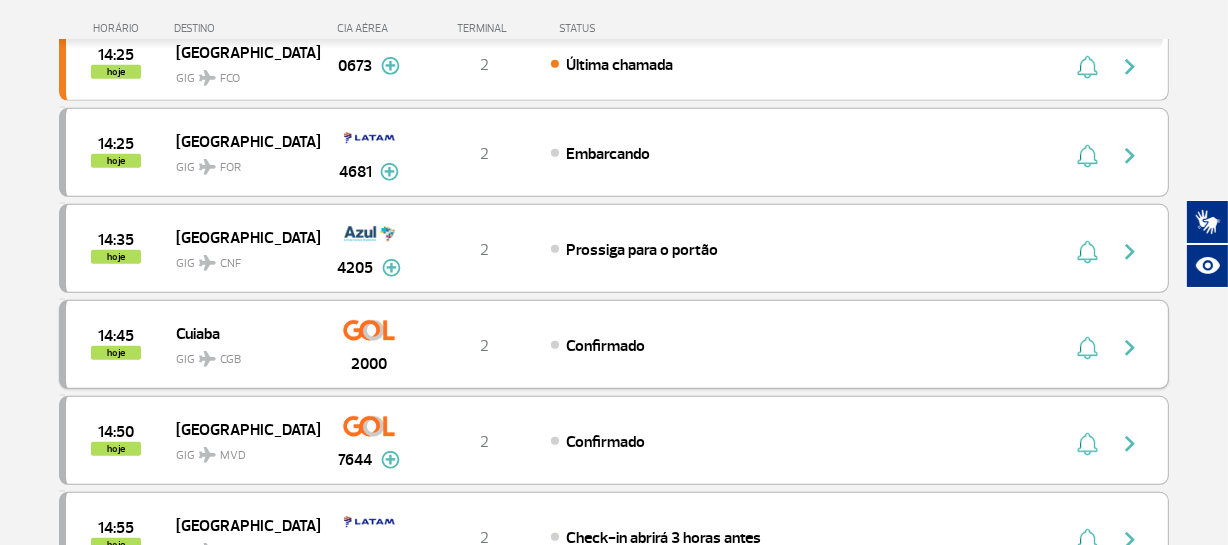 click on "14:45 hoje Cuiaba GIG  CGB 2000 2  Confirmado" at bounding box center [614, 344] 